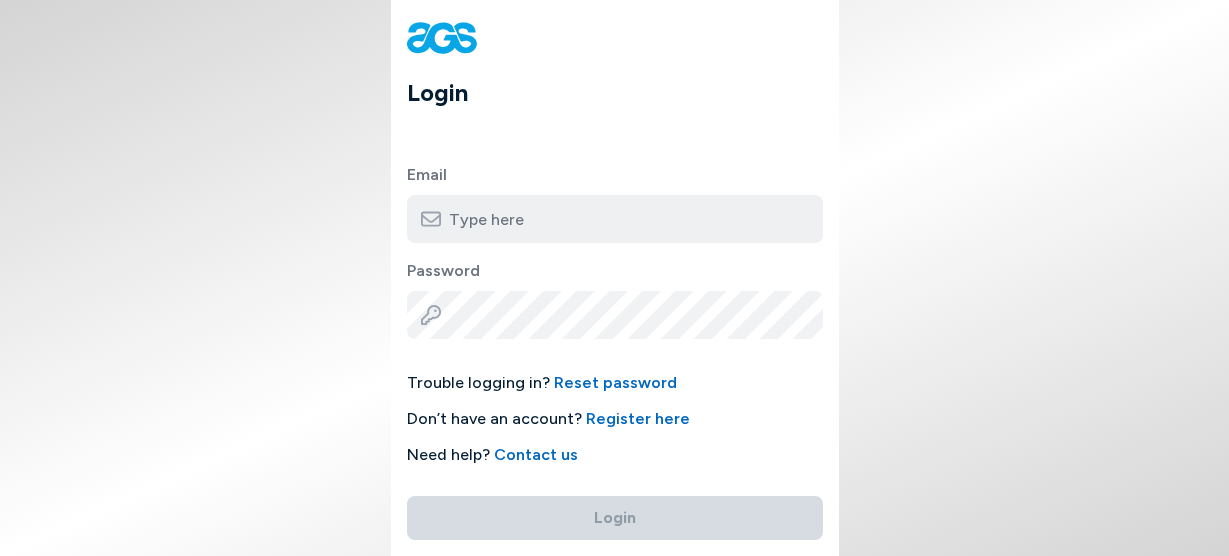 scroll, scrollTop: 0, scrollLeft: 0, axis: both 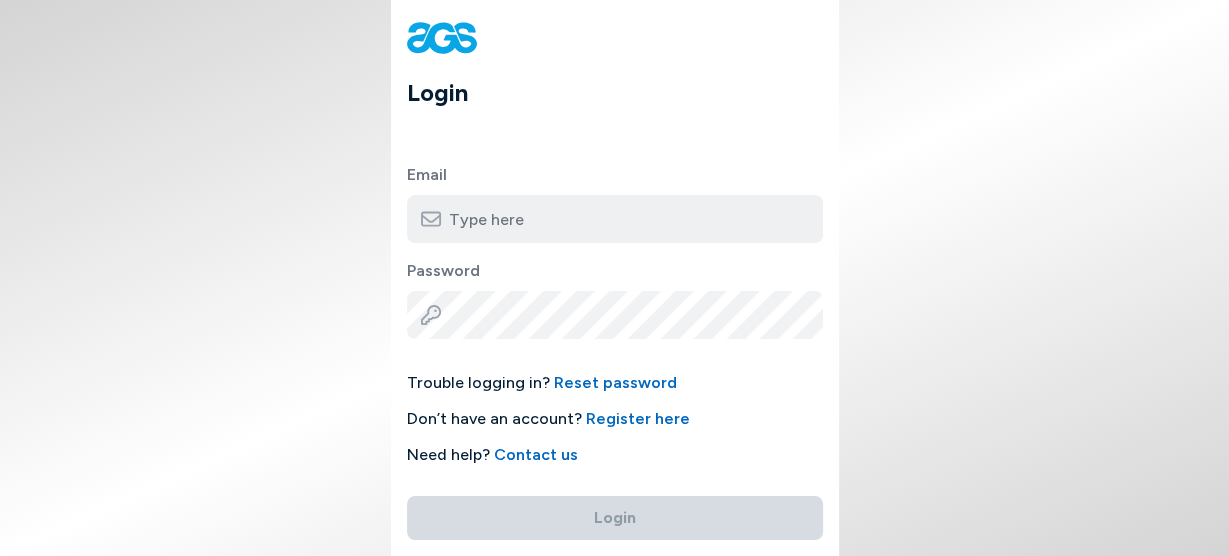 type on "[EMAIL]" 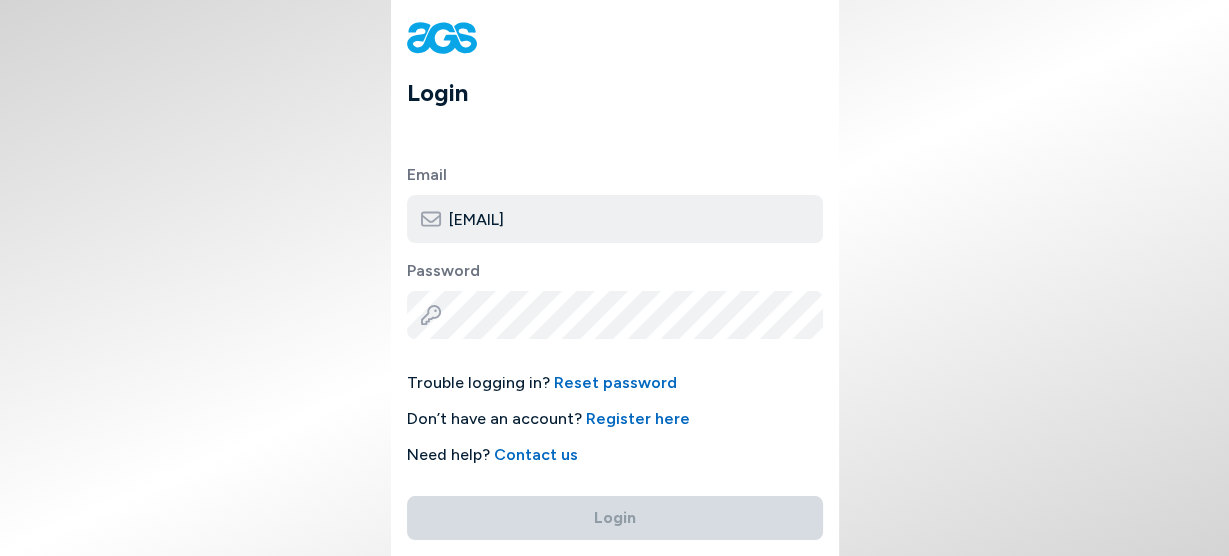 scroll, scrollTop: 0, scrollLeft: 0, axis: both 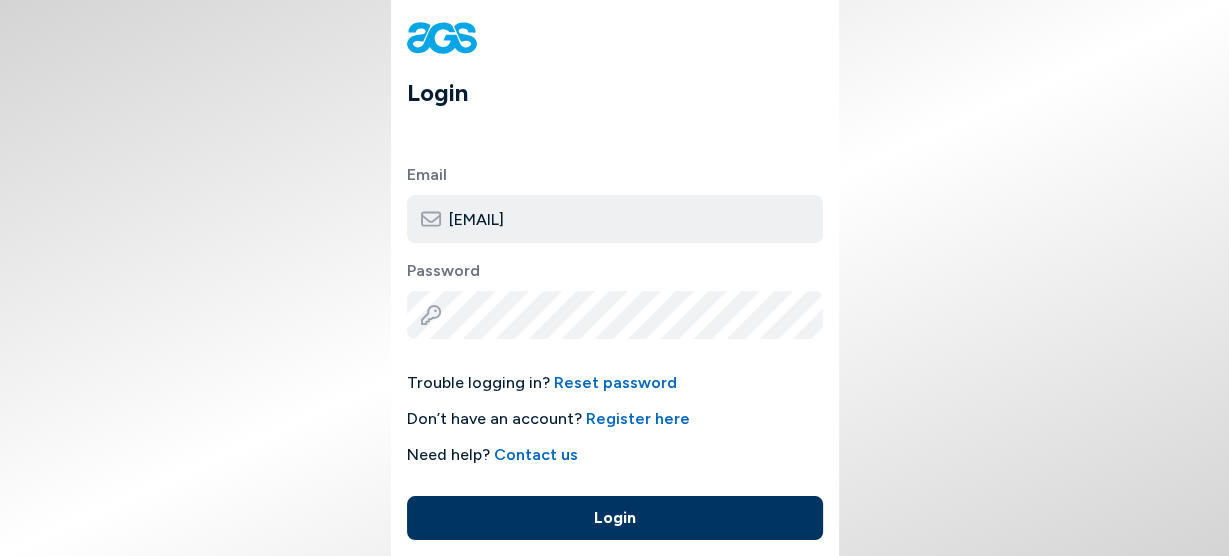 click on "Login" at bounding box center (615, 518) 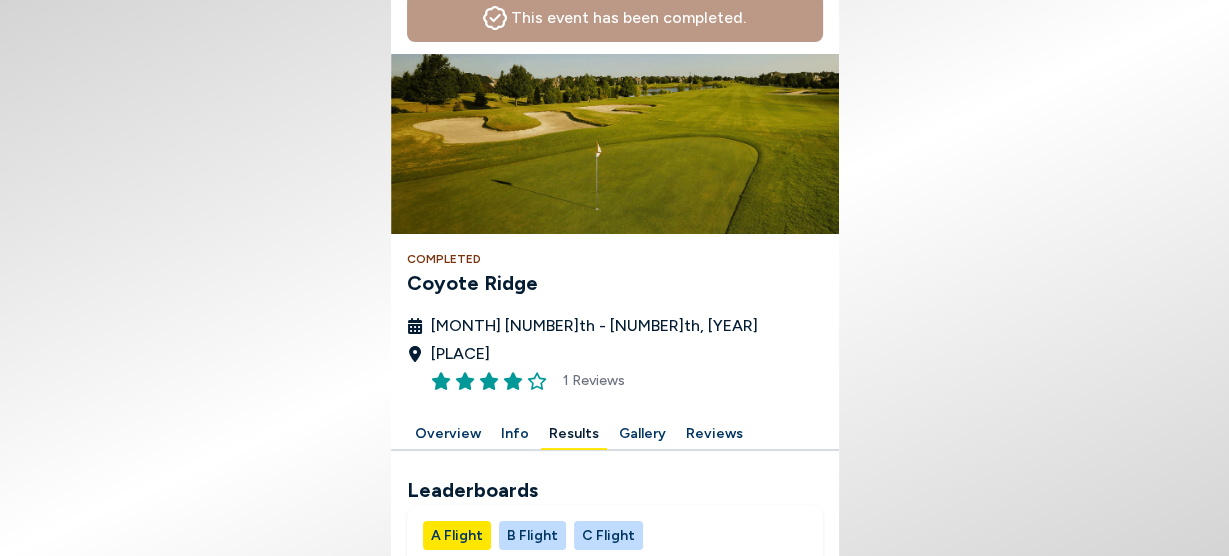 scroll, scrollTop: 0, scrollLeft: 0, axis: both 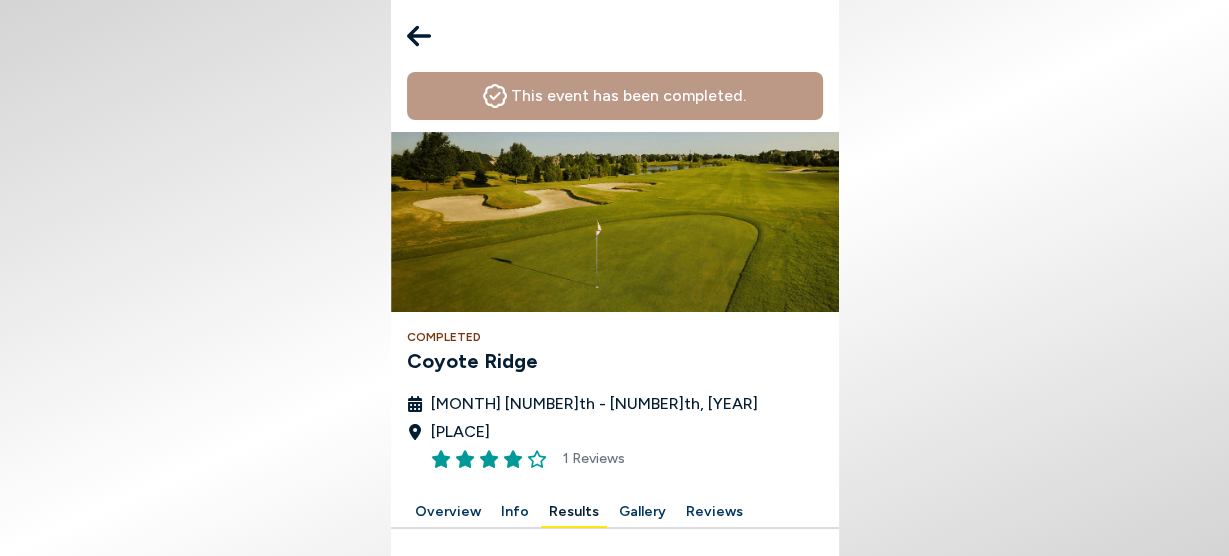 click 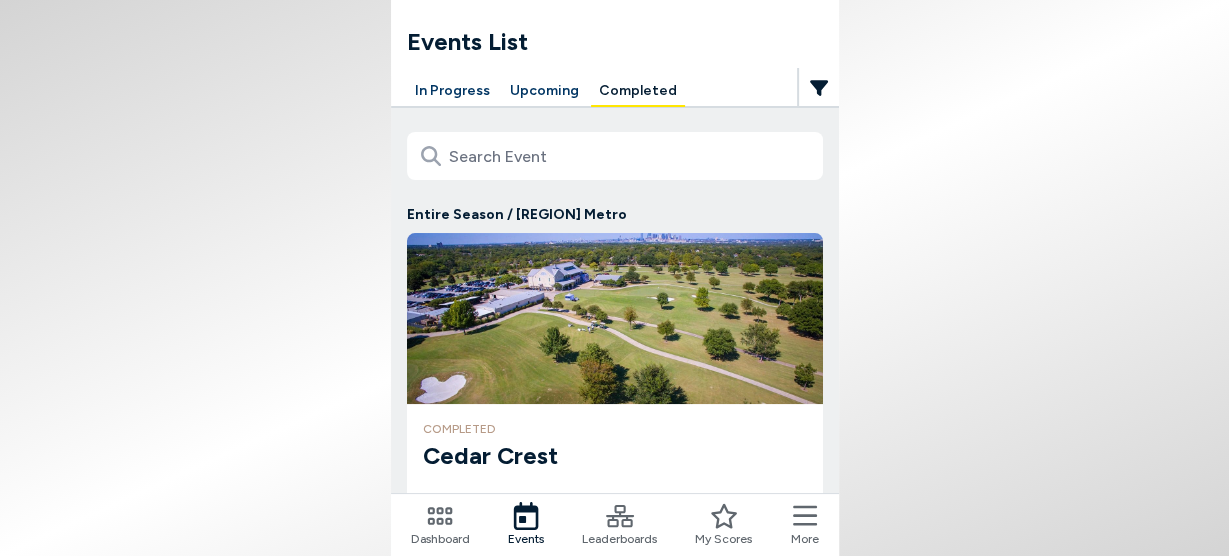 click on "Upcoming" at bounding box center (544, 91) 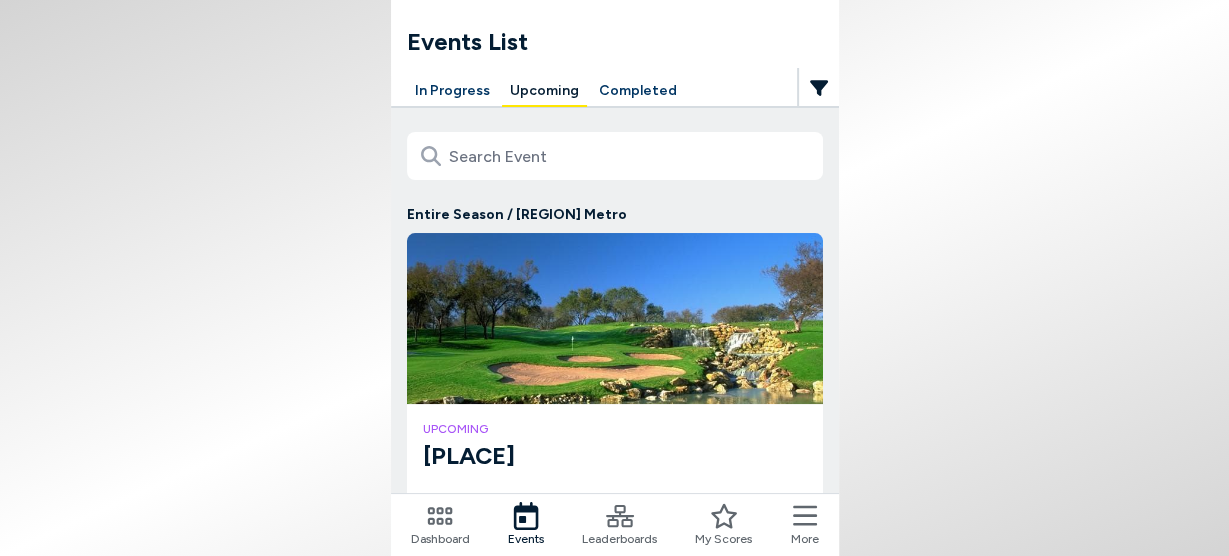 click on "Completed" at bounding box center [638, 91] 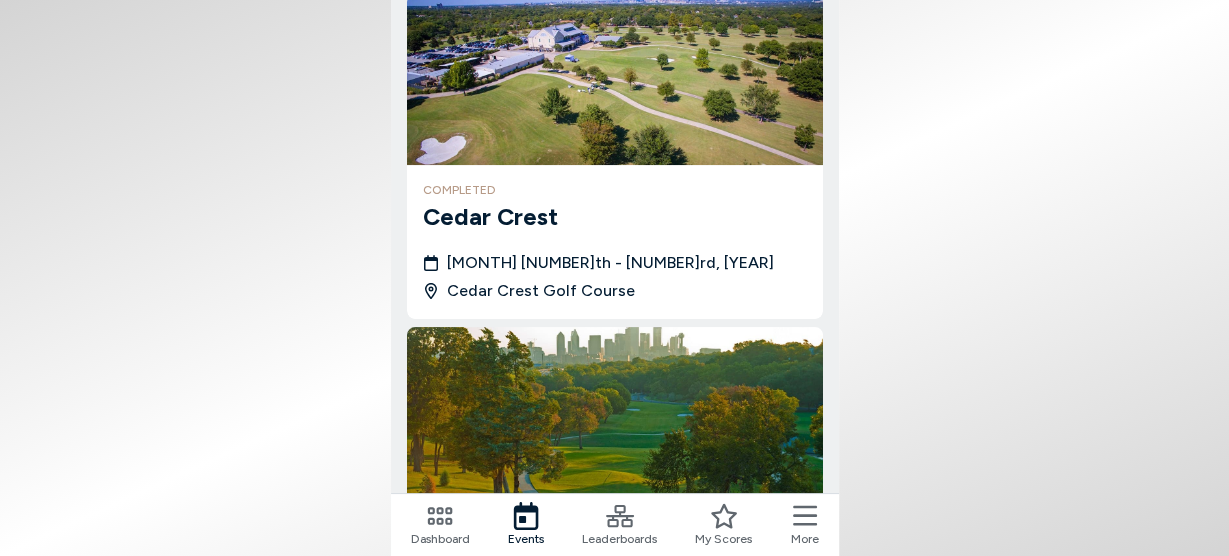 scroll, scrollTop: 240, scrollLeft: 0, axis: vertical 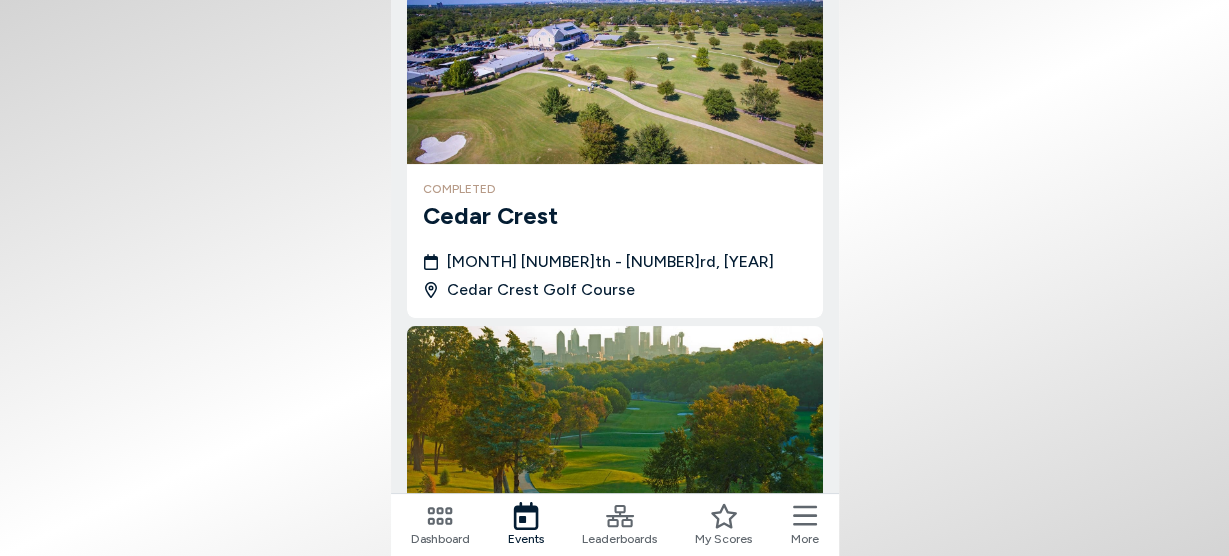 click on "Cedar Crest" at bounding box center [615, 216] 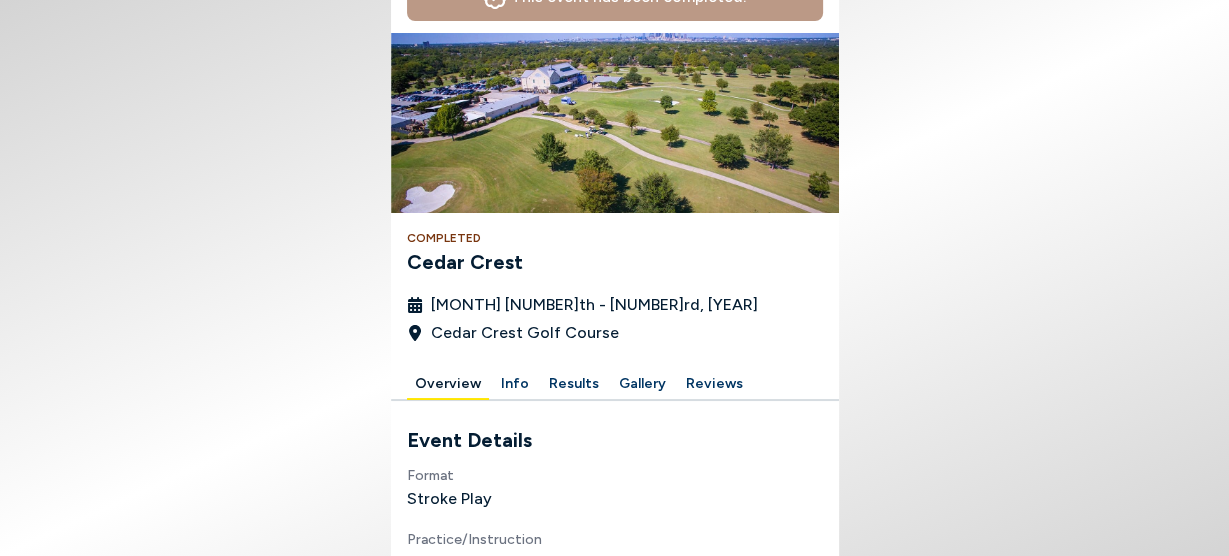 scroll, scrollTop: 240, scrollLeft: 0, axis: vertical 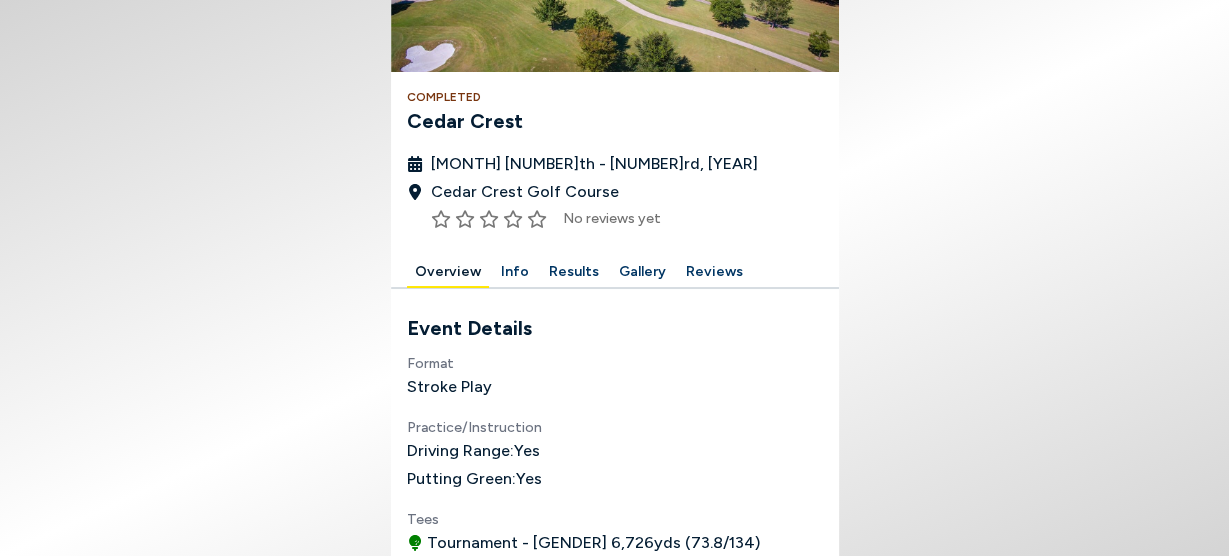 click at bounding box center [615, 245] 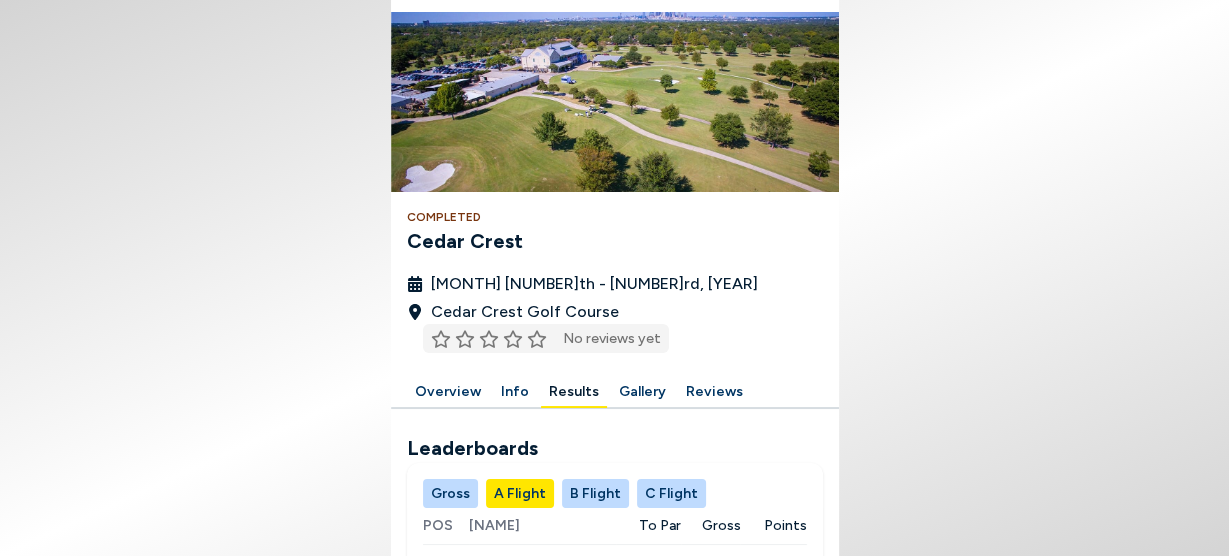 scroll, scrollTop: 206, scrollLeft: 0, axis: vertical 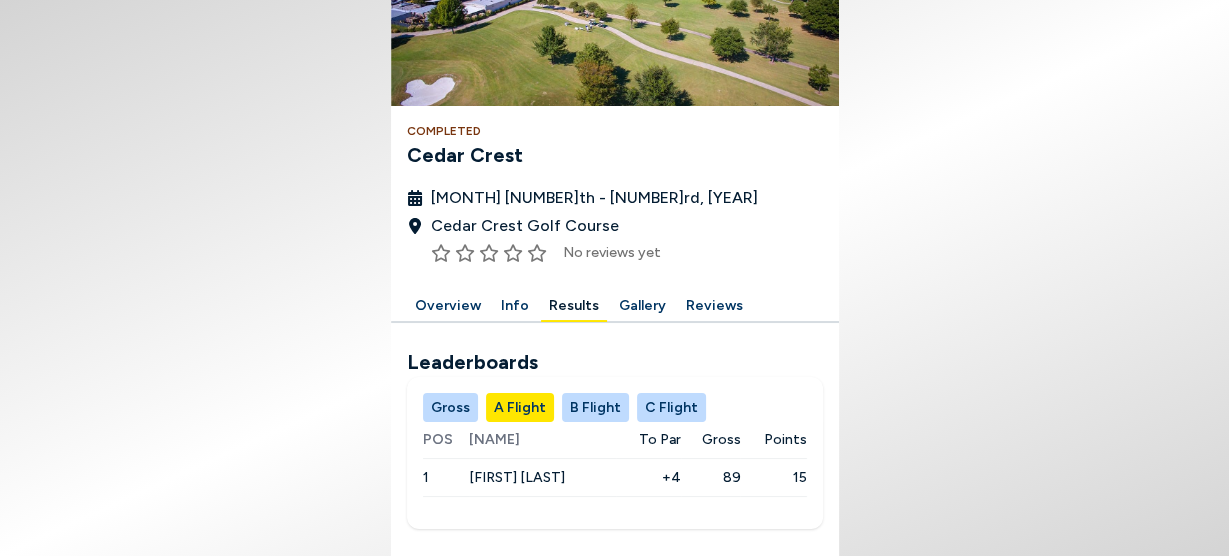click on "Gross" at bounding box center [450, 407] 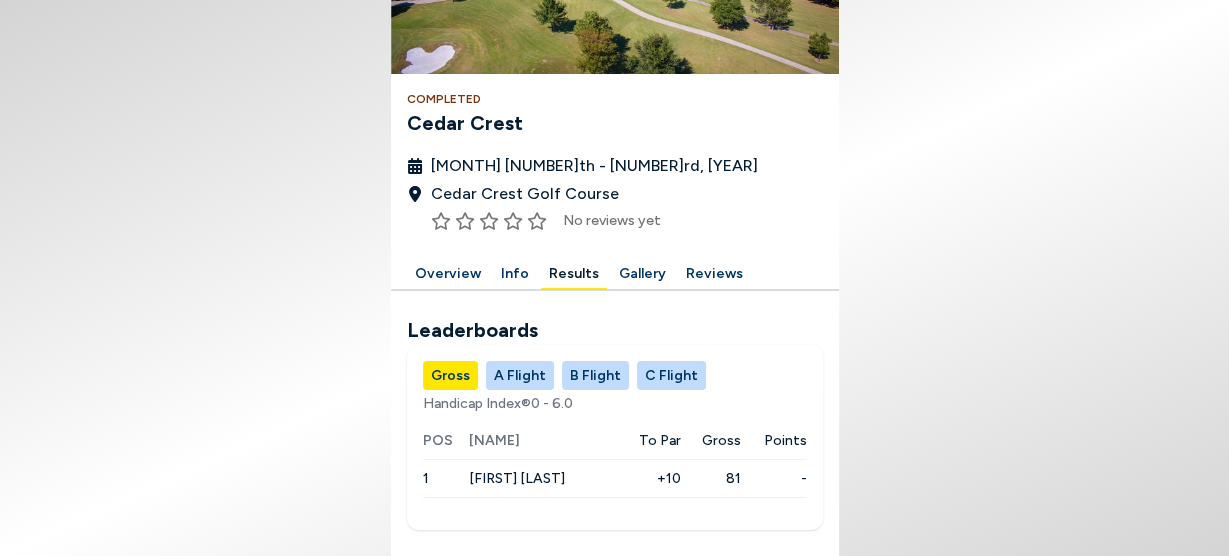 scroll, scrollTop: 0, scrollLeft: 0, axis: both 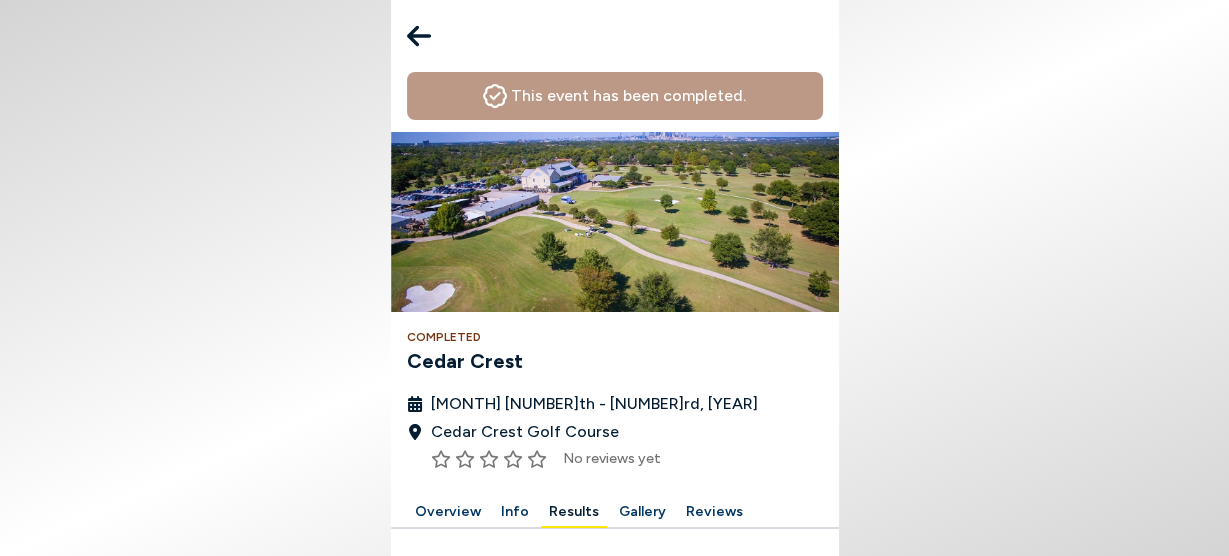click 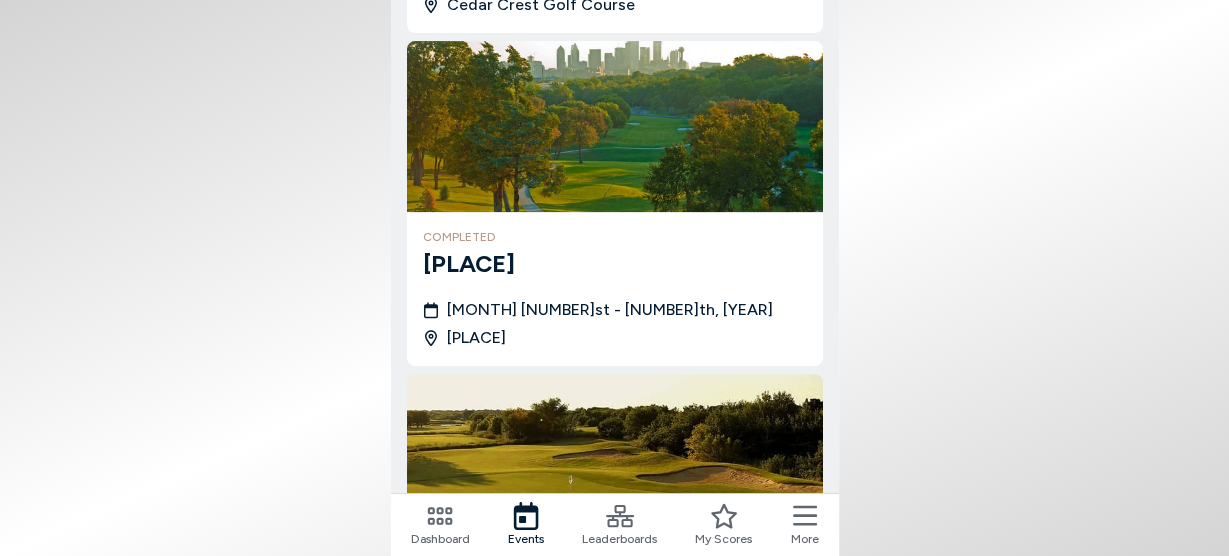 scroll, scrollTop: 640, scrollLeft: 0, axis: vertical 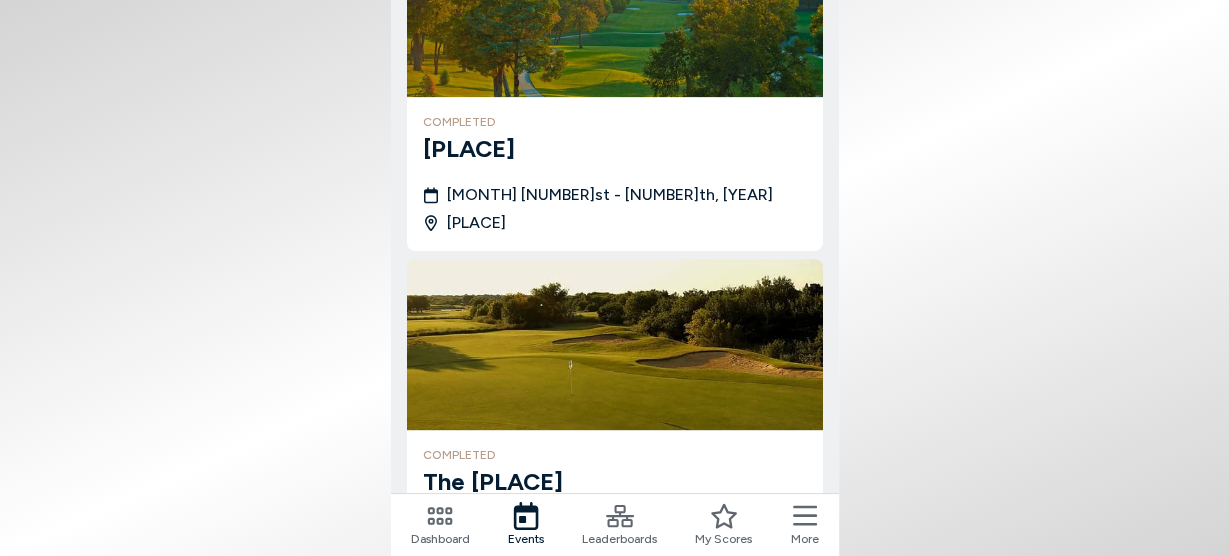 click on "[PLACE]" at bounding box center [615, 149] 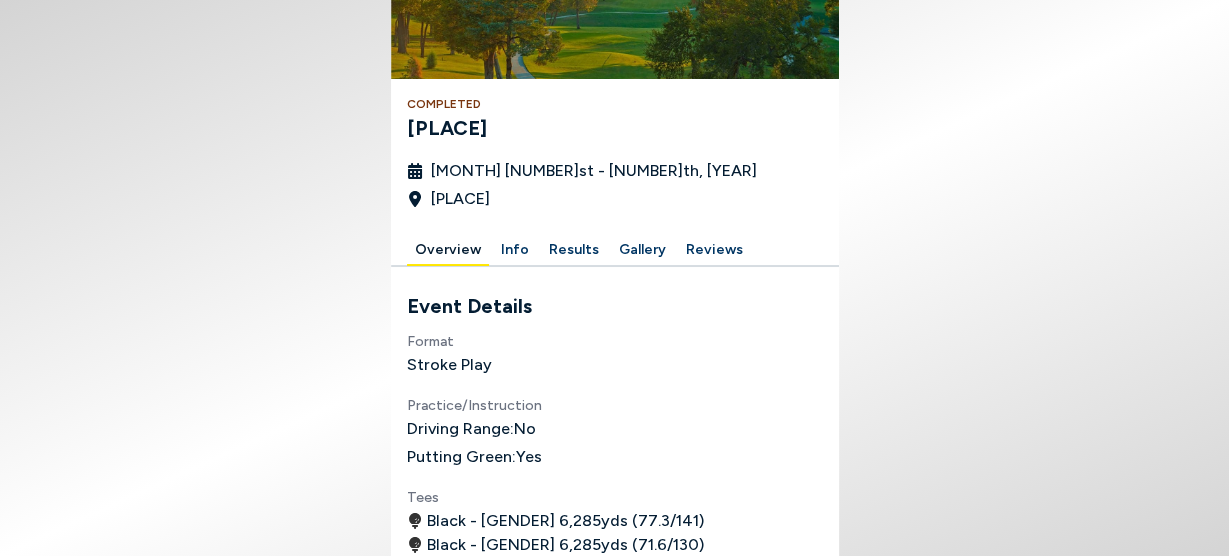 scroll, scrollTop: 240, scrollLeft: 0, axis: vertical 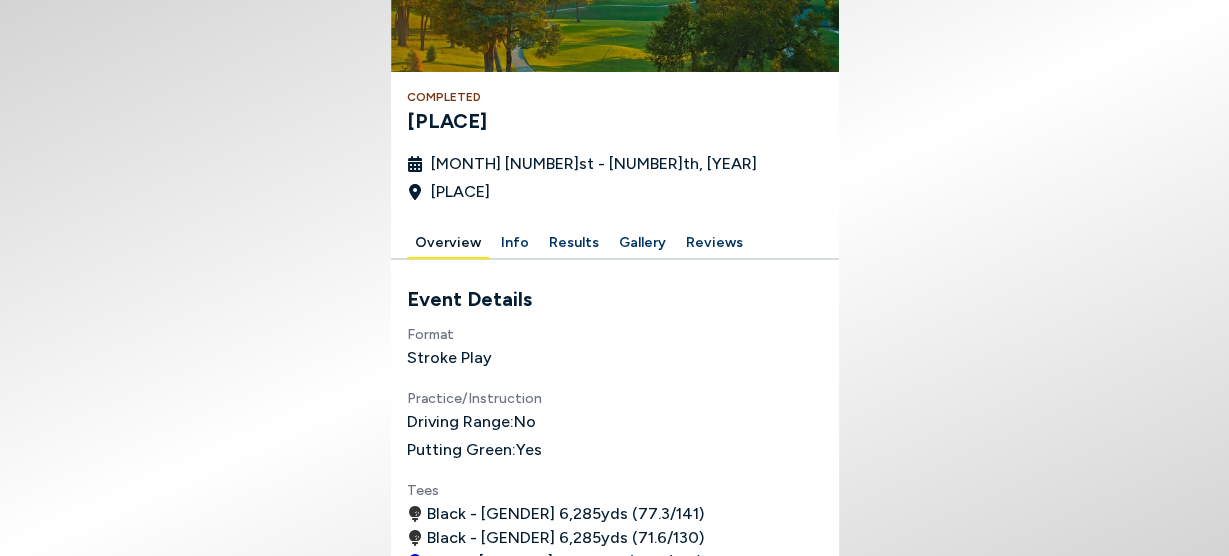 click on "This event has been completed. Completed [PLACE] [MONTH] [NUMBER]st - [NUMBER]th, [YEAR] [PLACE] Overview Info Results Gallery Reviews Event Details Format Stroke Play Practice/Instruction Driving Range: No Putting Green: Yes Tees Black - [GENDER] 6,285 yds ( 77.3 / 141 ) Black - [GENDER] 6,285 yds ( 71.6 / 130 ) Blue - [GENDER] 6,013 yds ( 75.8 / 137 ) +5 more Golfers can play from any tees that they want, you'll be able to choose when posting your score. Event Description Prepare yourself for an unparalleled golf experience! Redesigned by [COMPANY] in [YEAR], [PLACE] is North Texas's premier public golf destination. This "rebirth of a classic" wanders through mature oaks and traverses dramatic elevation changes while providing fun but challenging play to golfers of all skill levels. Read more Leaderboards View all Leaderboards will be shown once the event commences. Gallery View images Location [PLACE], [CITY] Metro 11.2 miles away • Get Directions" at bounding box center (615, 688) 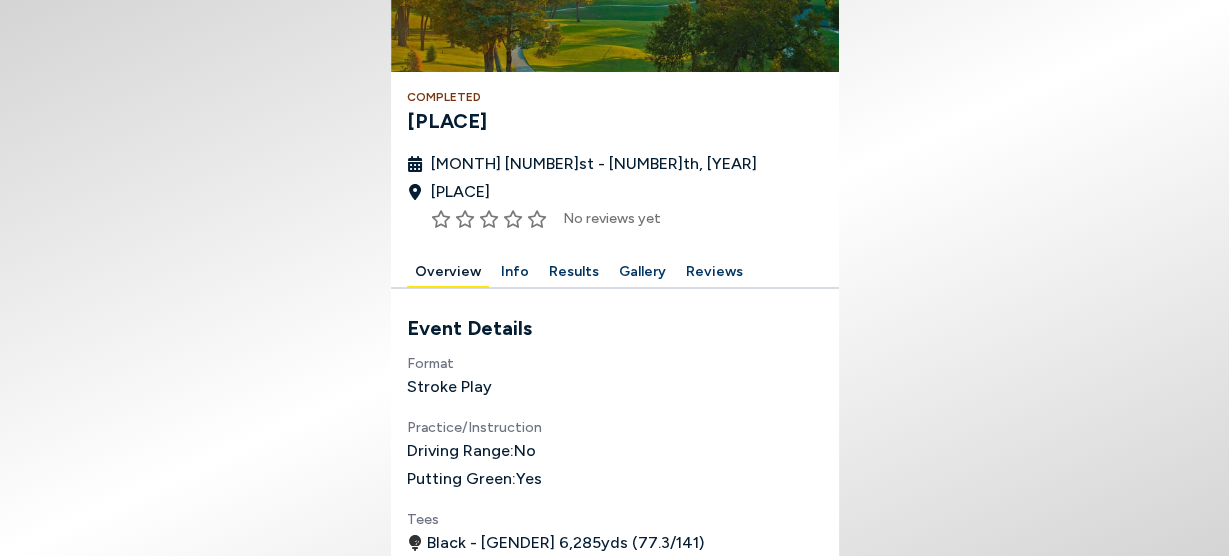 click on "Results" at bounding box center [574, 272] 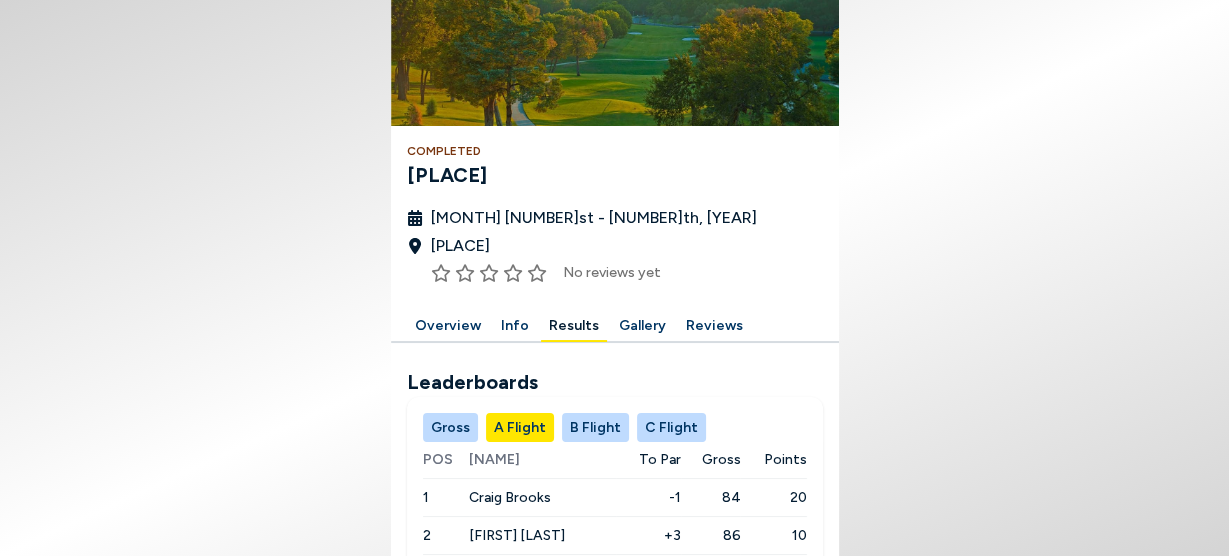 scroll, scrollTop: 243, scrollLeft: 0, axis: vertical 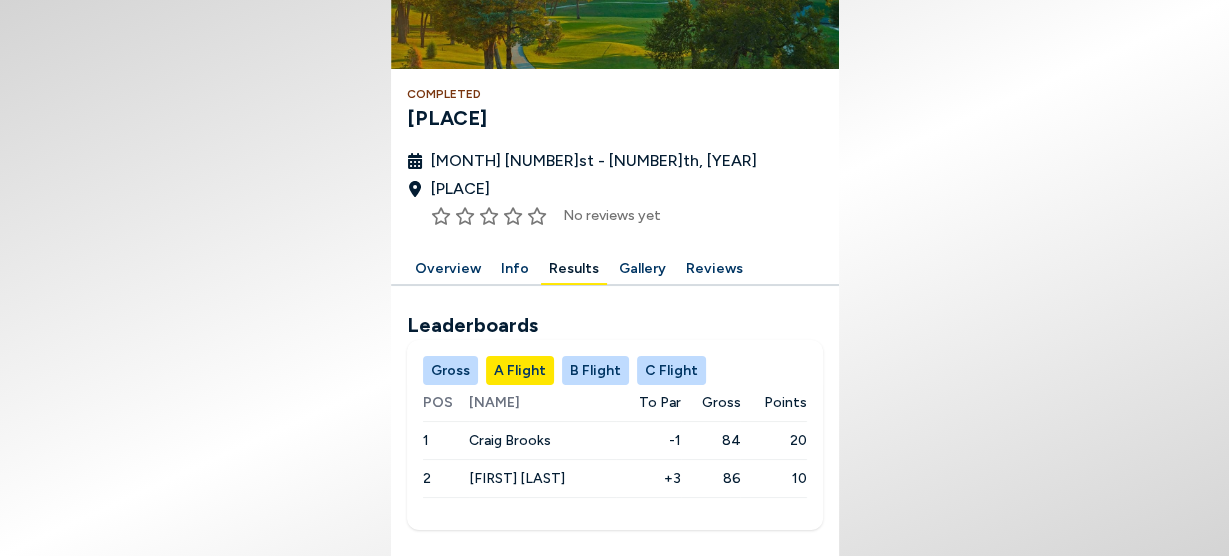 click on "Gross" at bounding box center [450, 370] 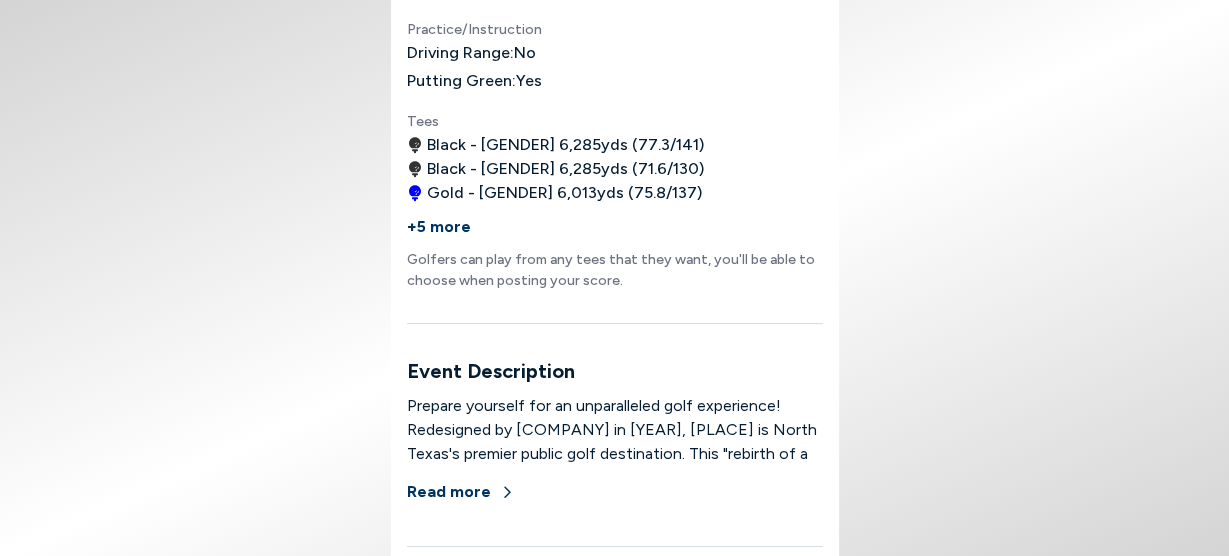 scroll, scrollTop: 1038, scrollLeft: 0, axis: vertical 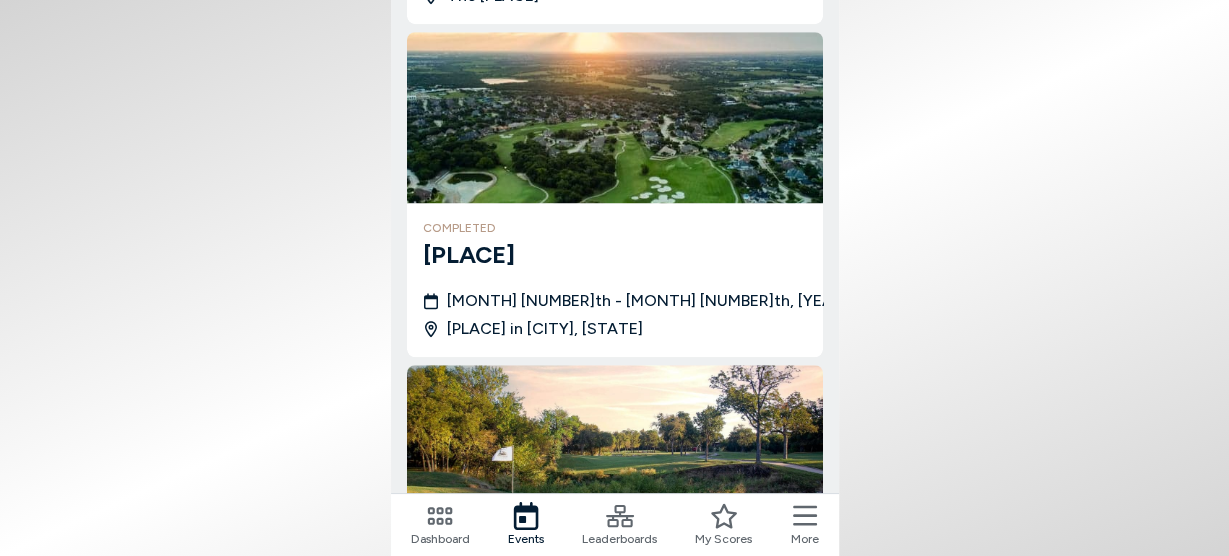 click on "[PLACE]" at bounding box center (615, 255) 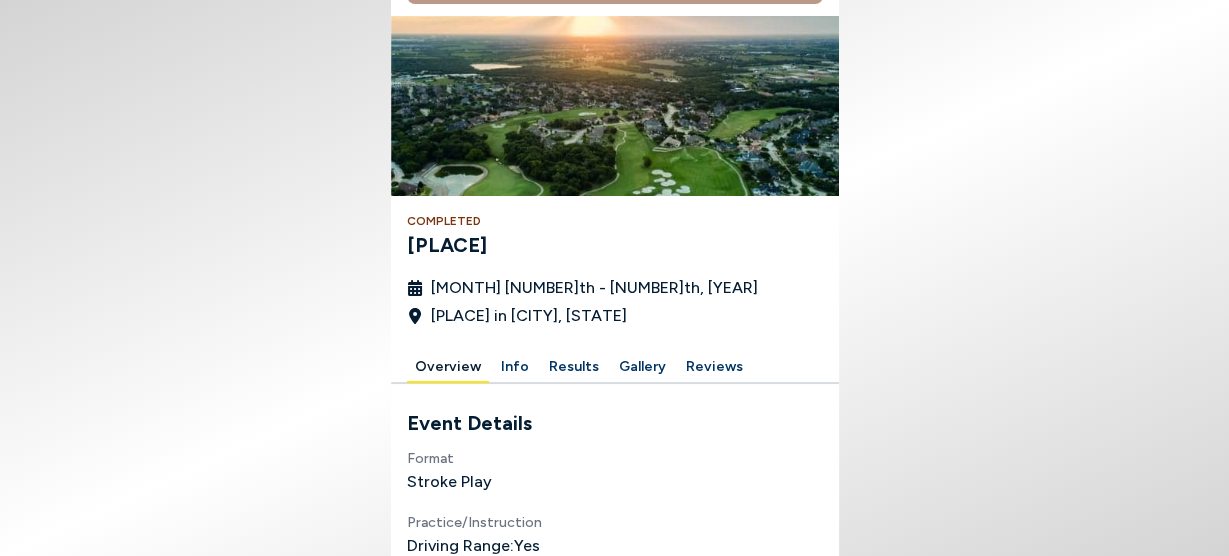 scroll, scrollTop: 240, scrollLeft: 0, axis: vertical 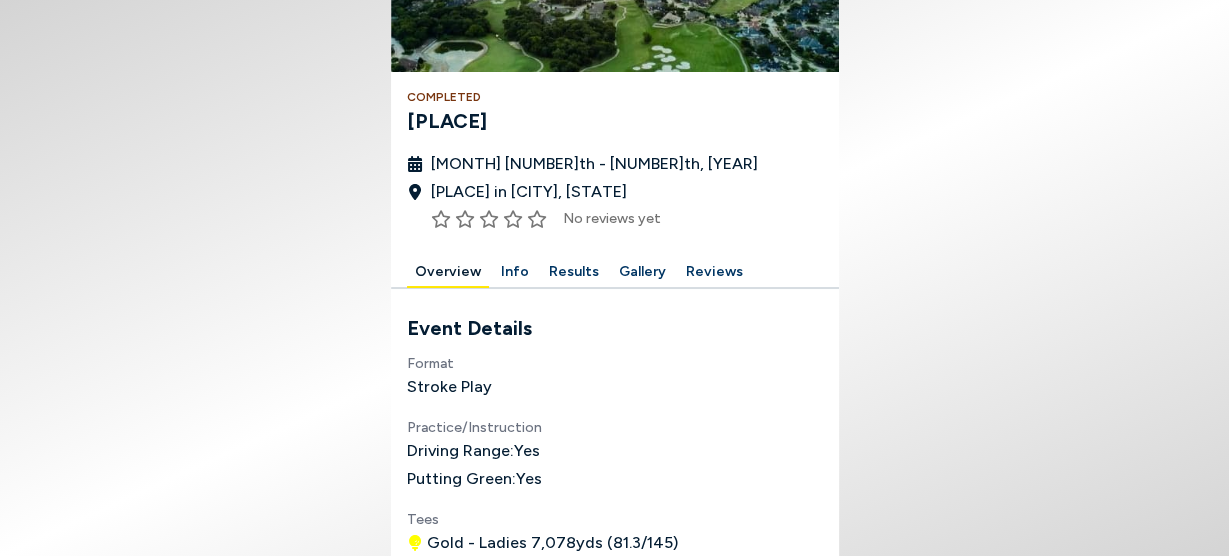 click on "Results" at bounding box center (574, 272) 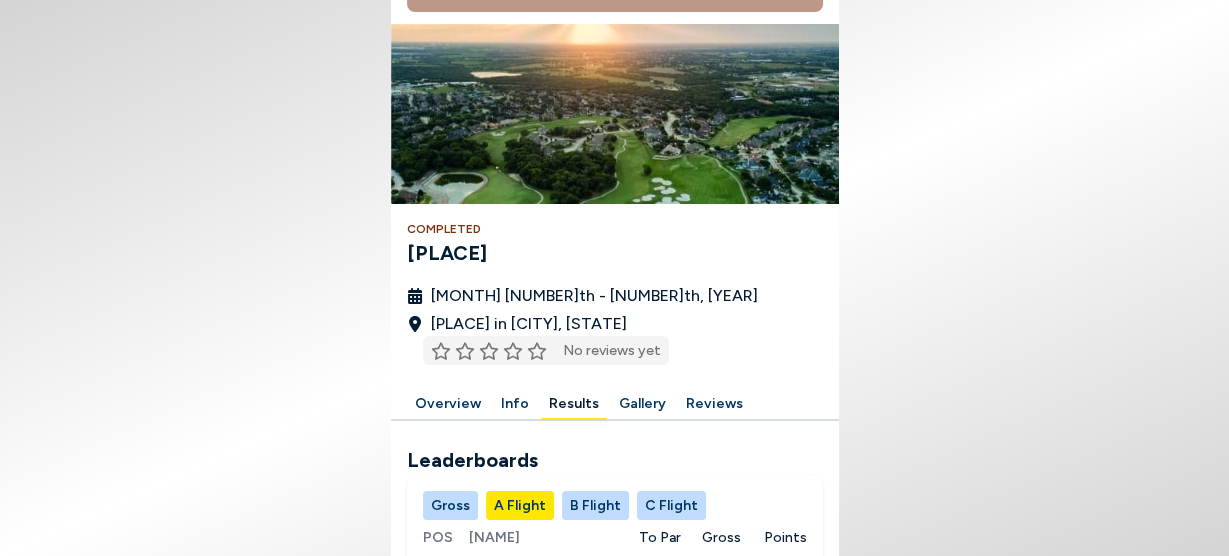 scroll, scrollTop: 206, scrollLeft: 0, axis: vertical 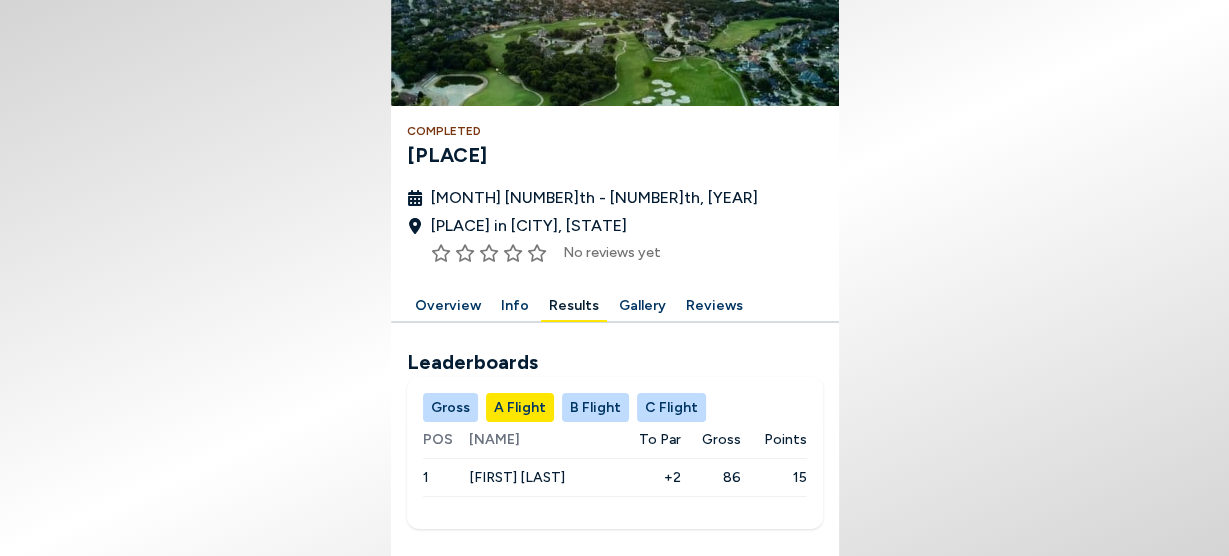 click on "Overview" at bounding box center (448, 306) 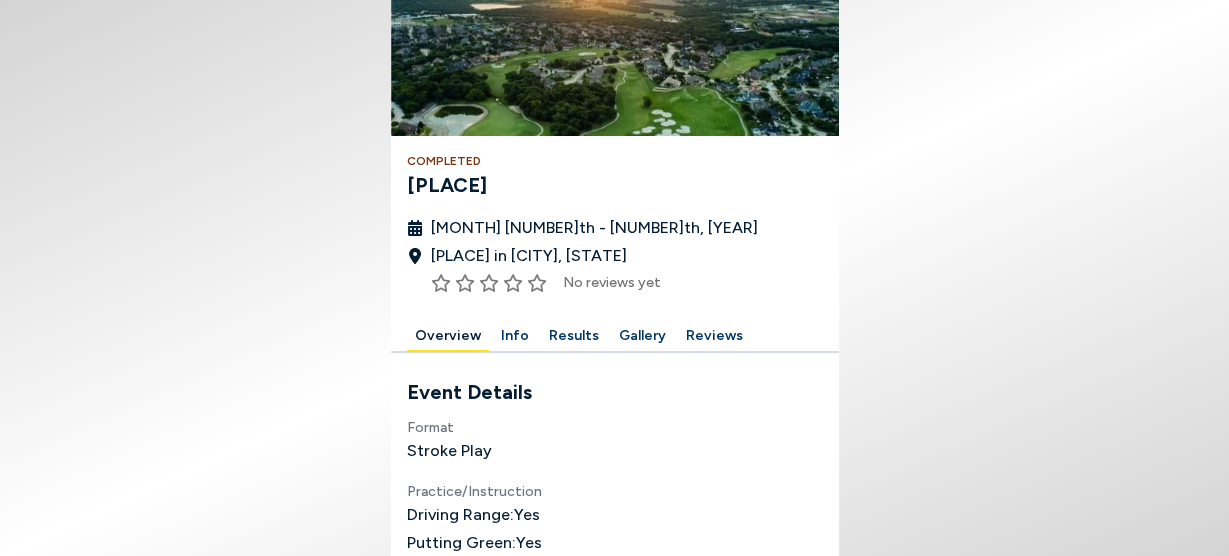 click on "Results" at bounding box center [574, 336] 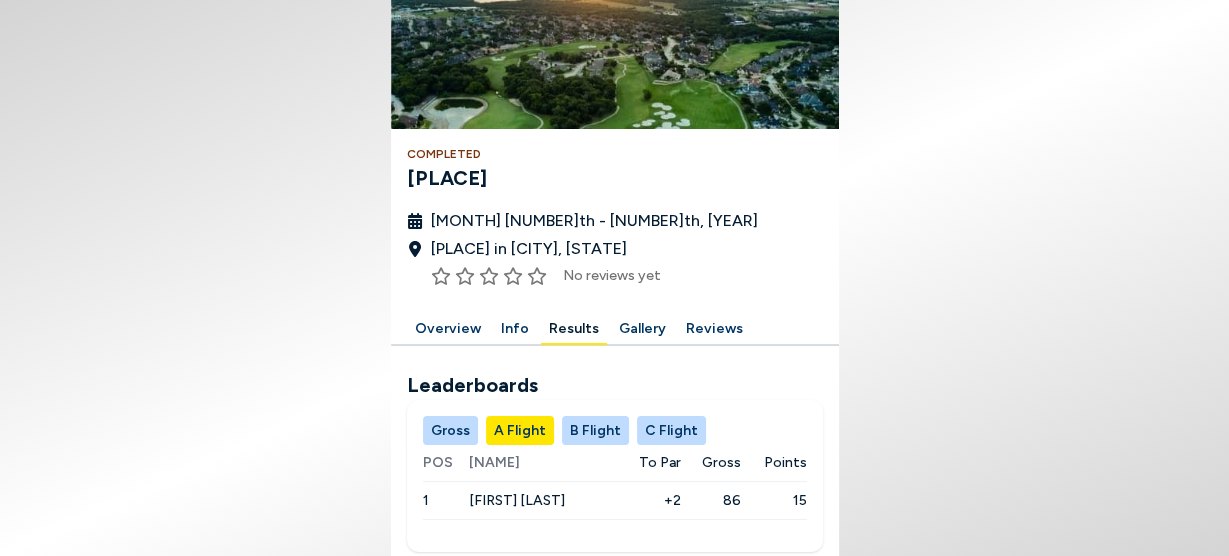 scroll, scrollTop: 206, scrollLeft: 0, axis: vertical 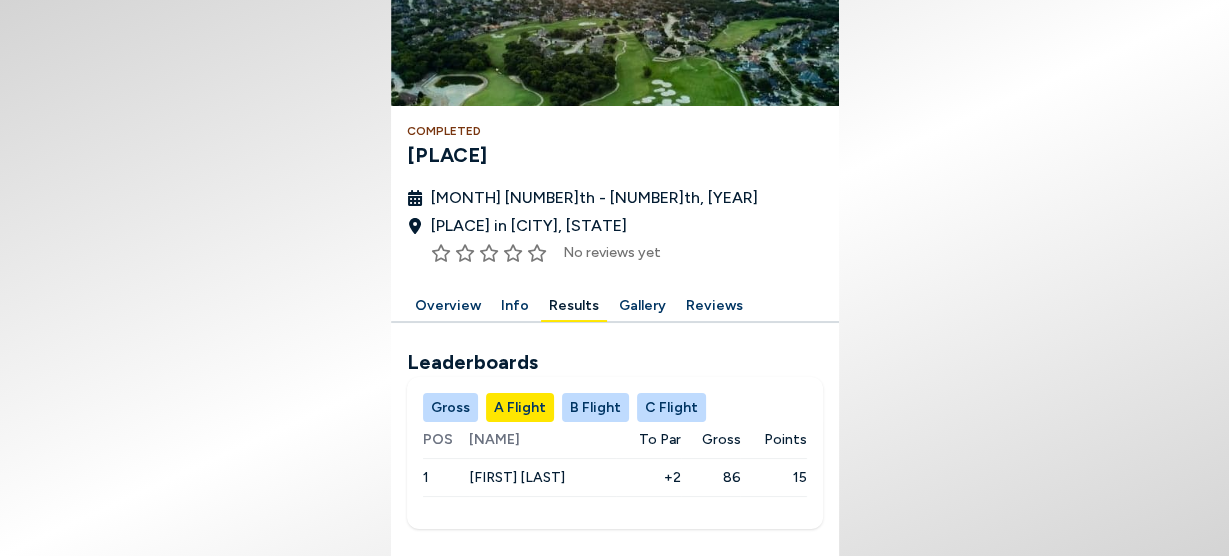 click on "Gross" at bounding box center (450, 407) 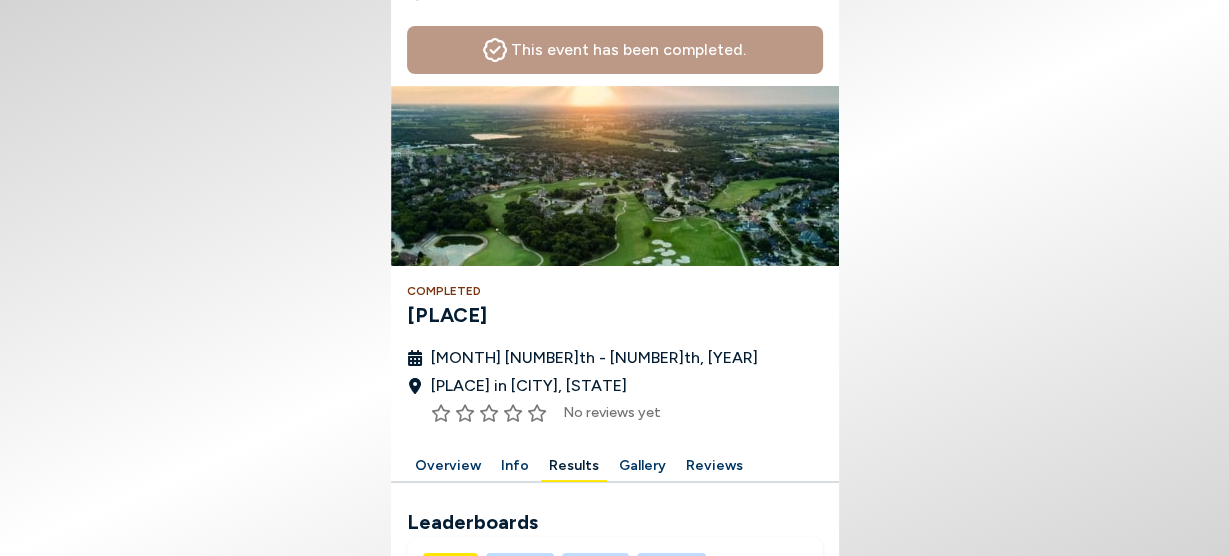 scroll, scrollTop: 0, scrollLeft: 0, axis: both 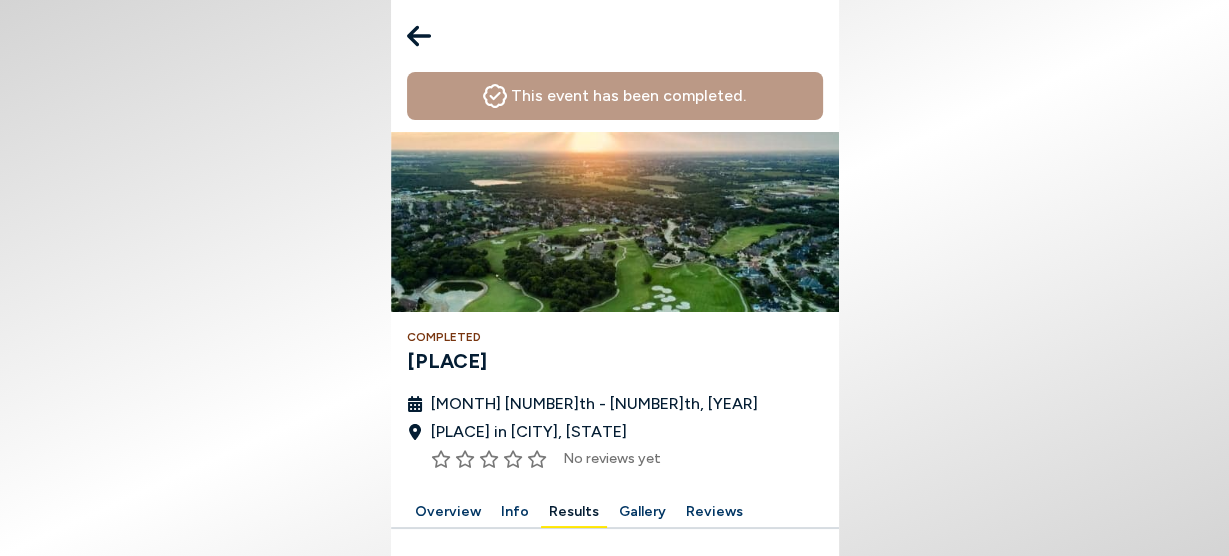 click 